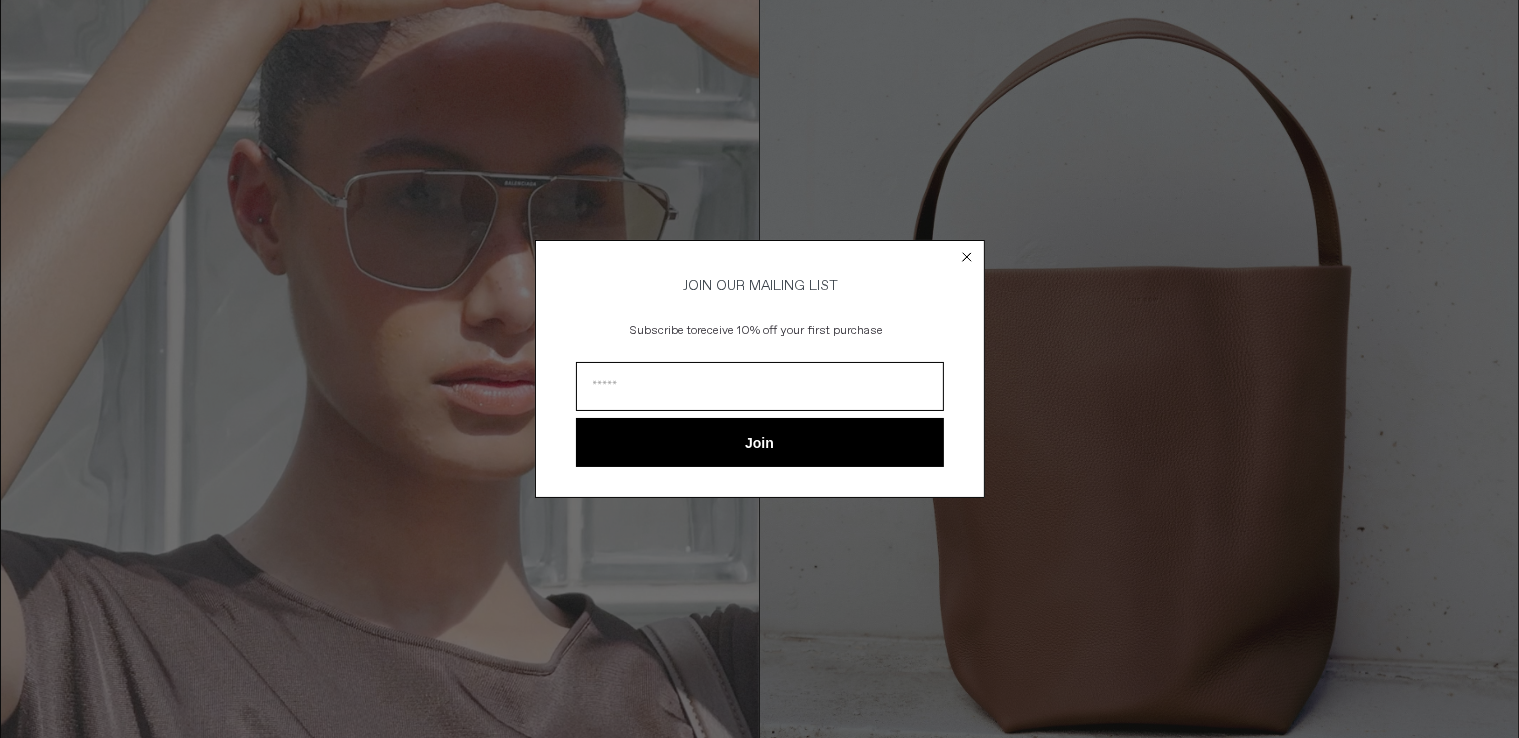 scroll, scrollTop: 0, scrollLeft: 0, axis: both 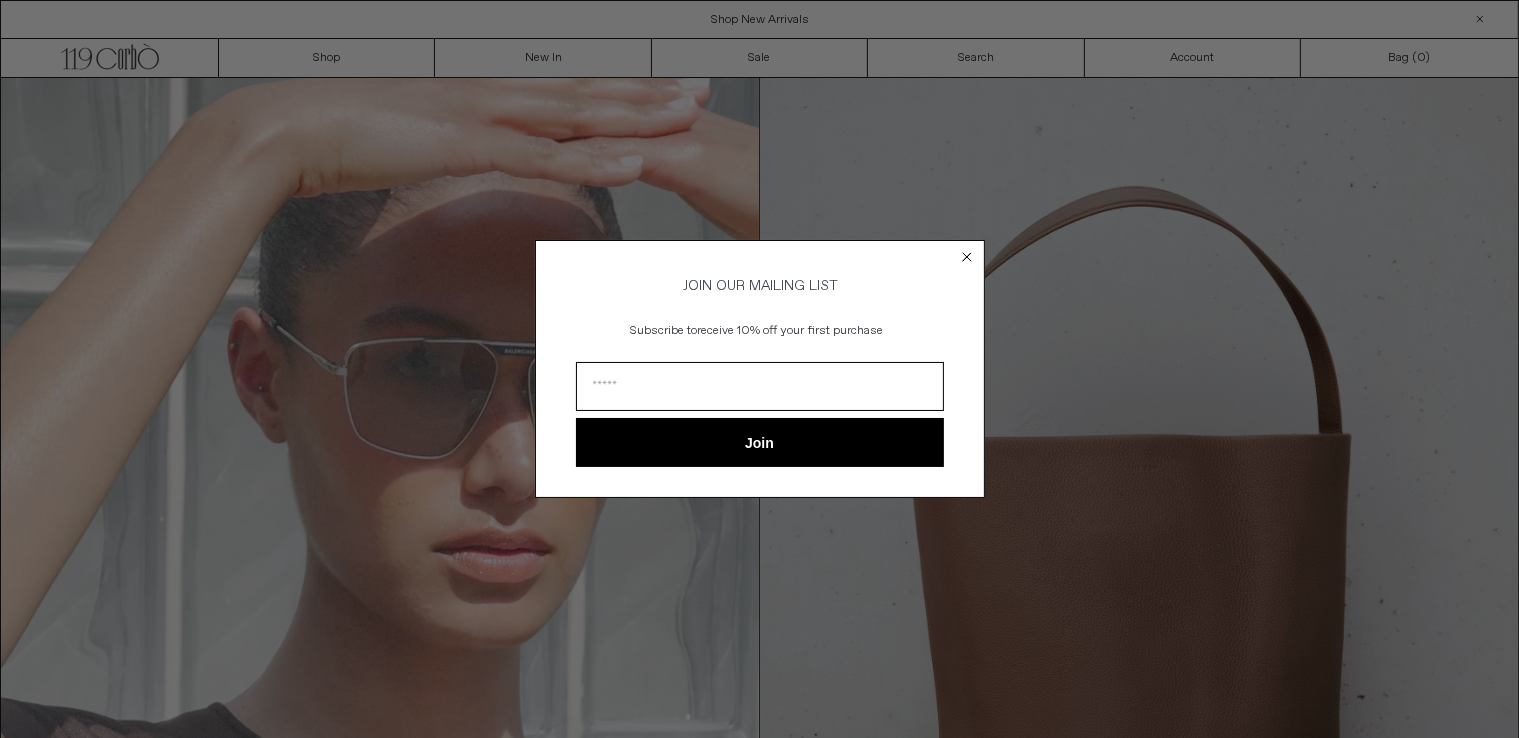 click 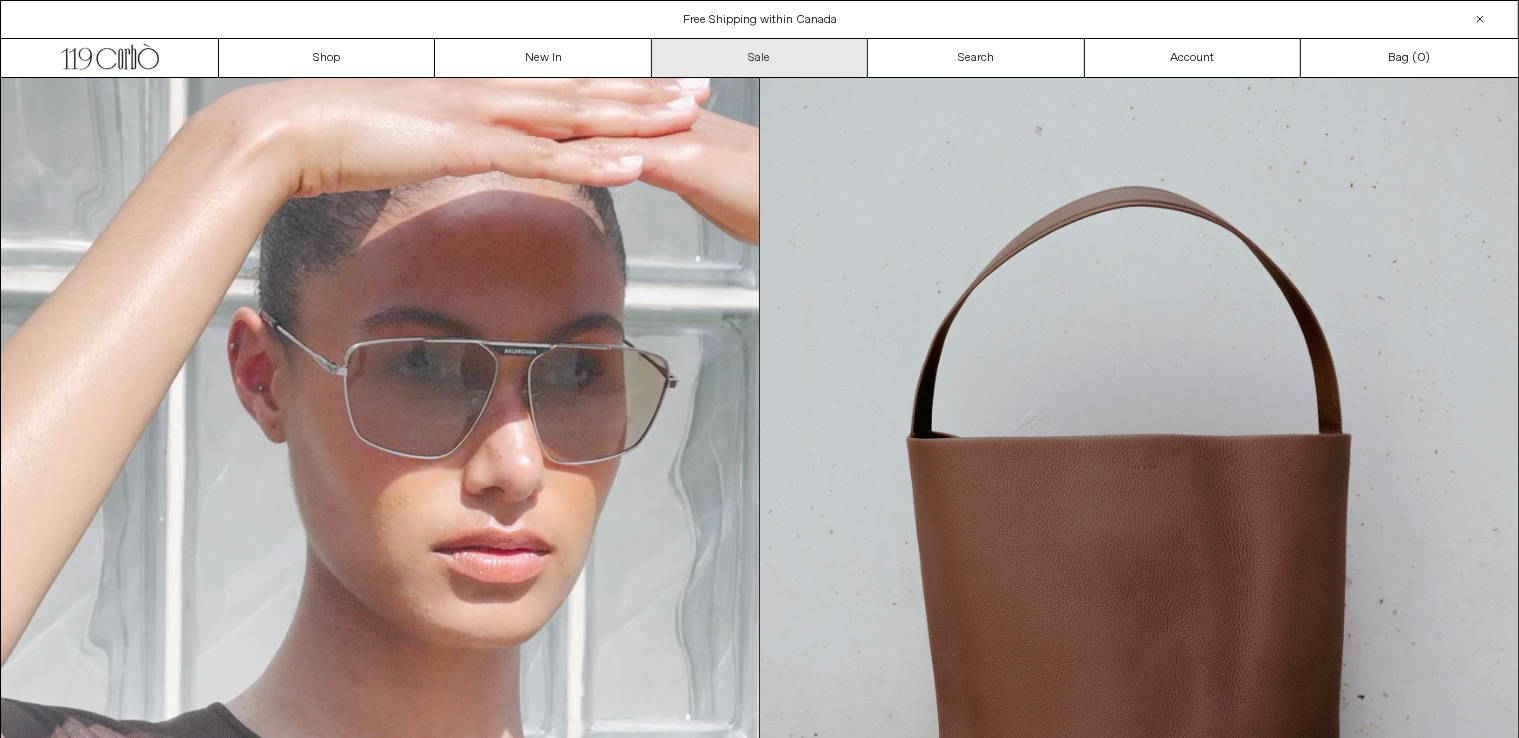 click on "Sale" at bounding box center (760, 58) 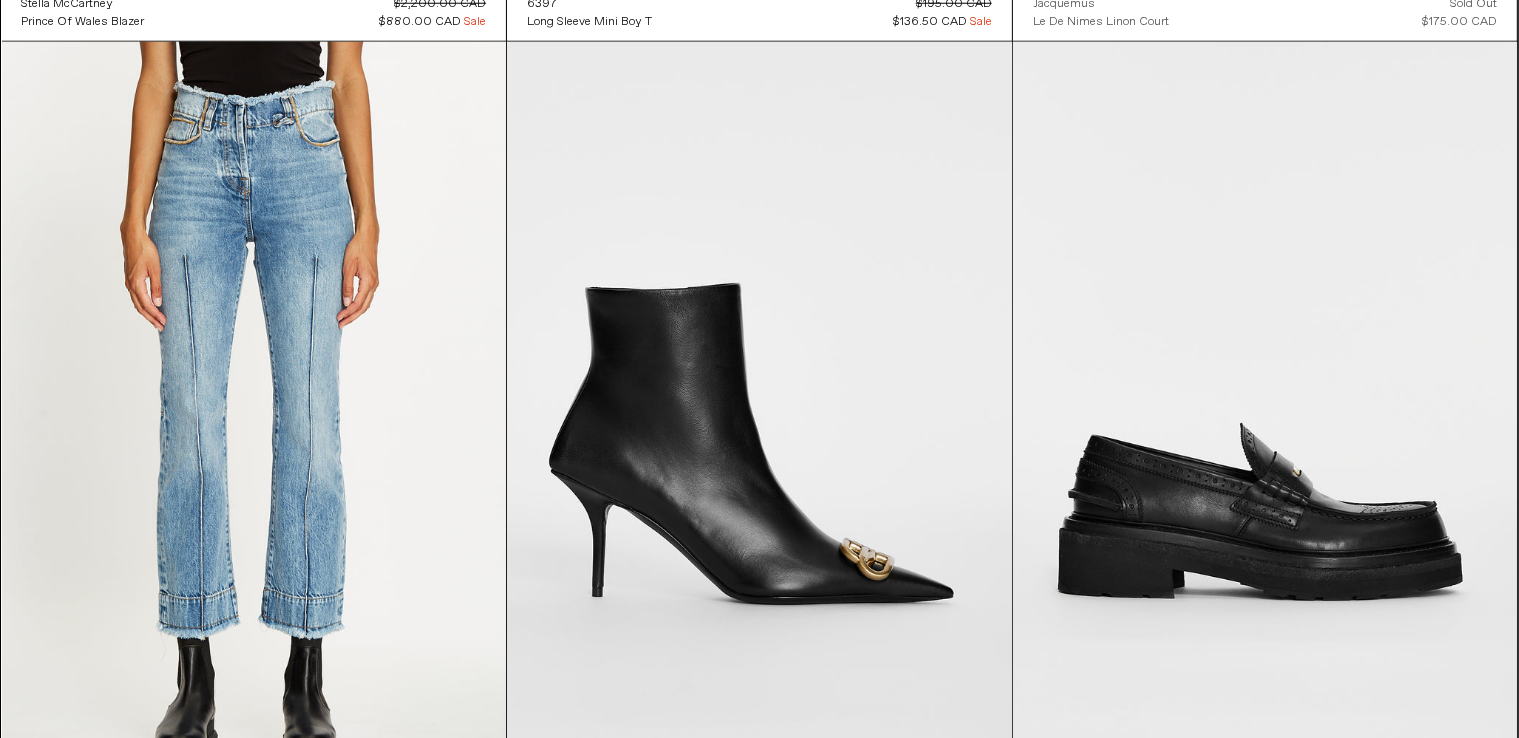 scroll, scrollTop: 62833, scrollLeft: 0, axis: vertical 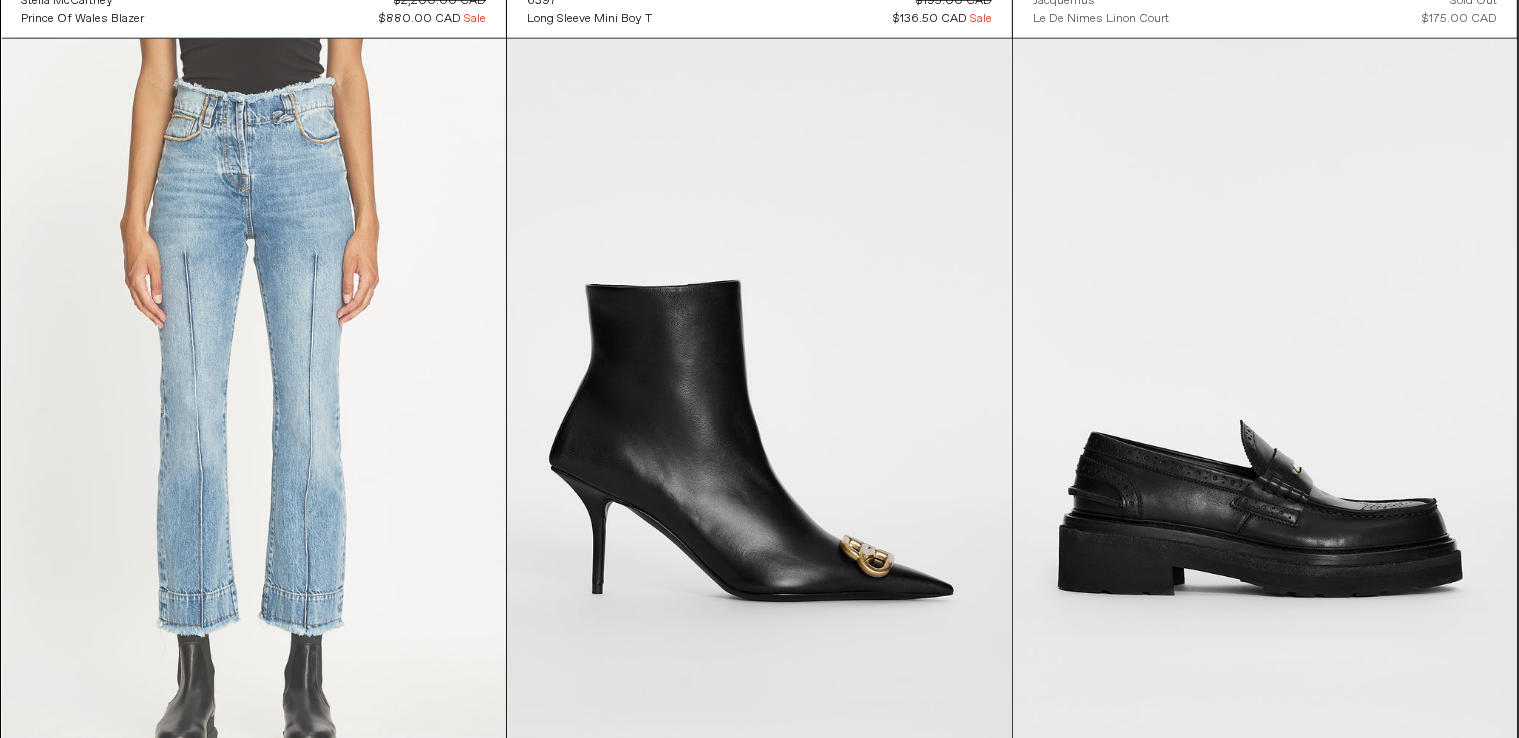 click at bounding box center (254, 417) 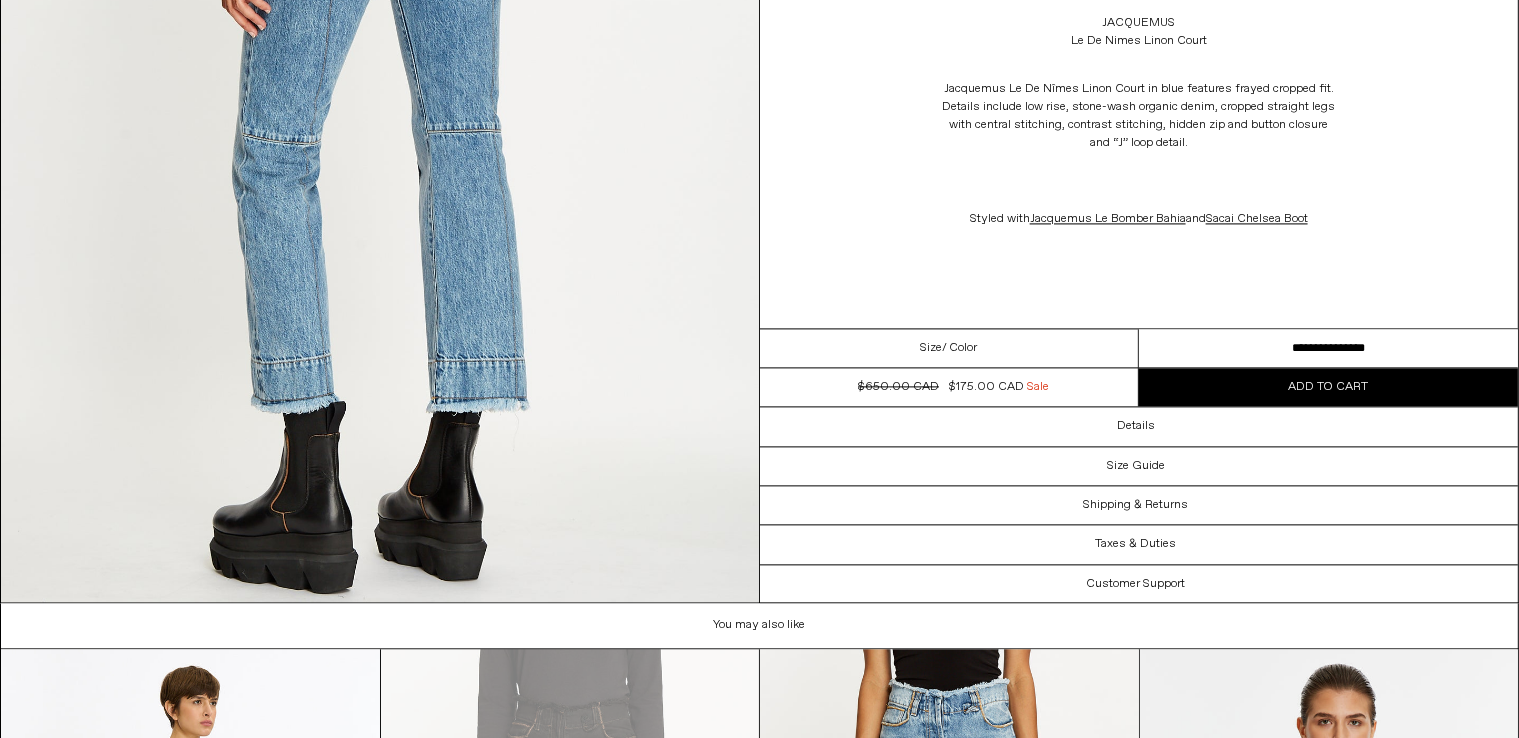 scroll, scrollTop: 4248, scrollLeft: 0, axis: vertical 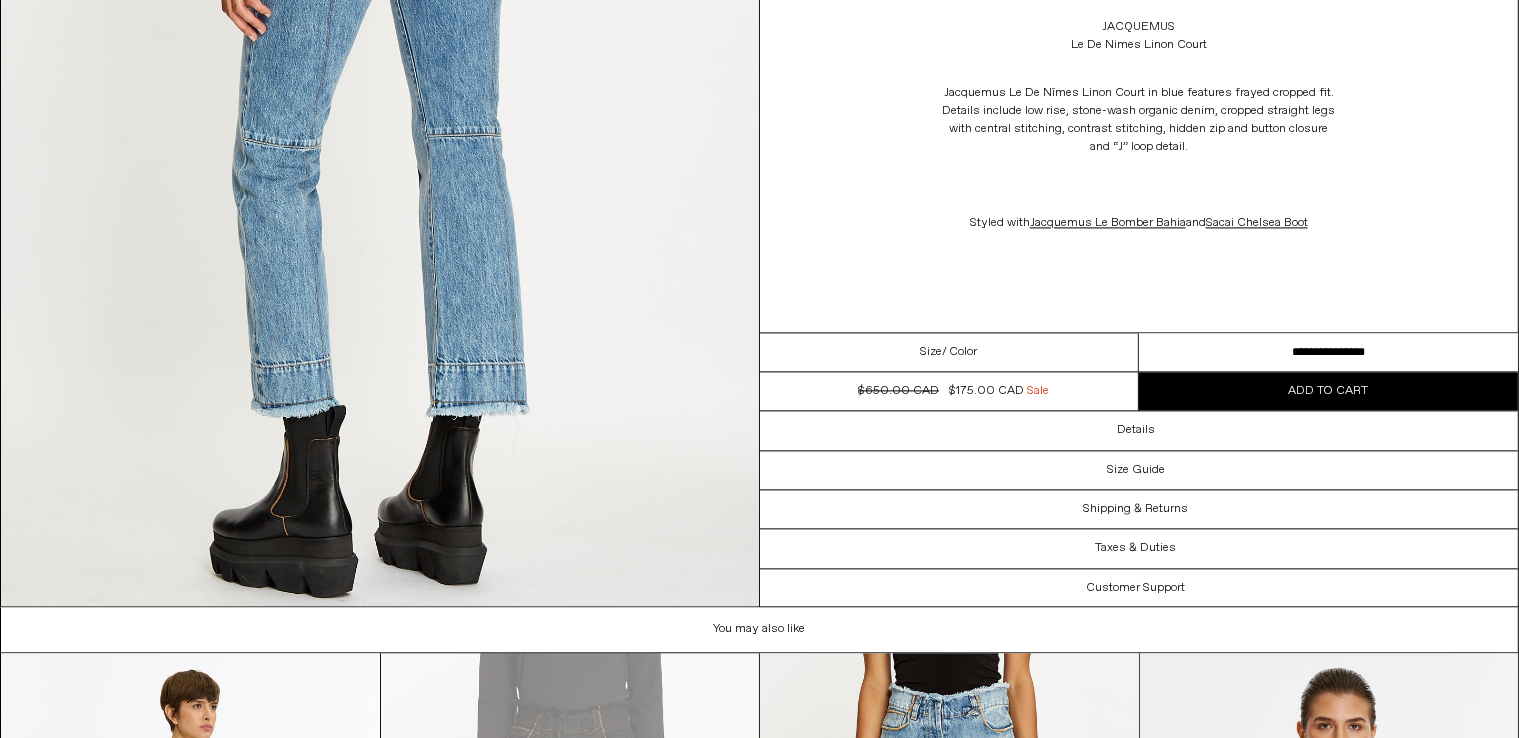 click on "**********" at bounding box center (1328, 352) 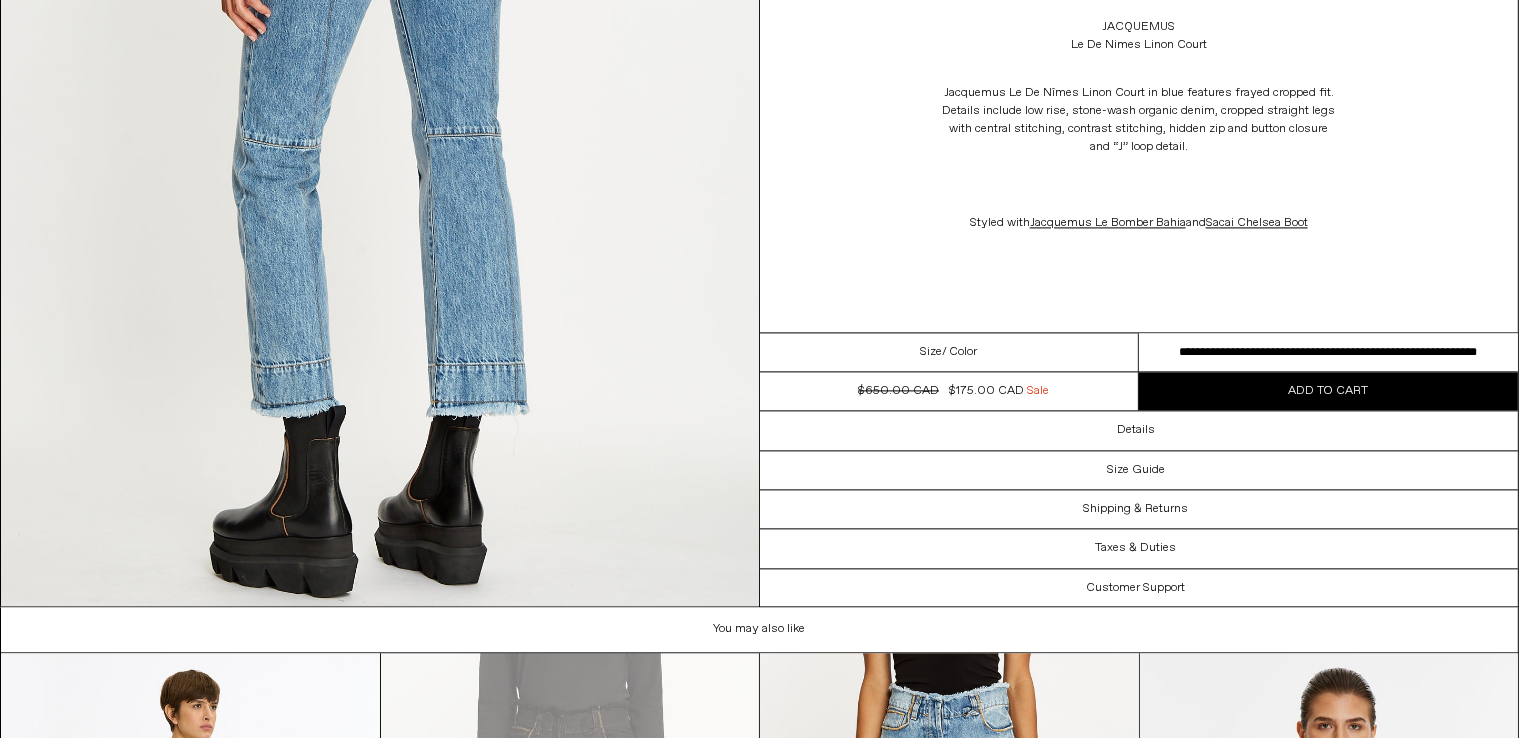 click on "**********" at bounding box center (1328, 352) 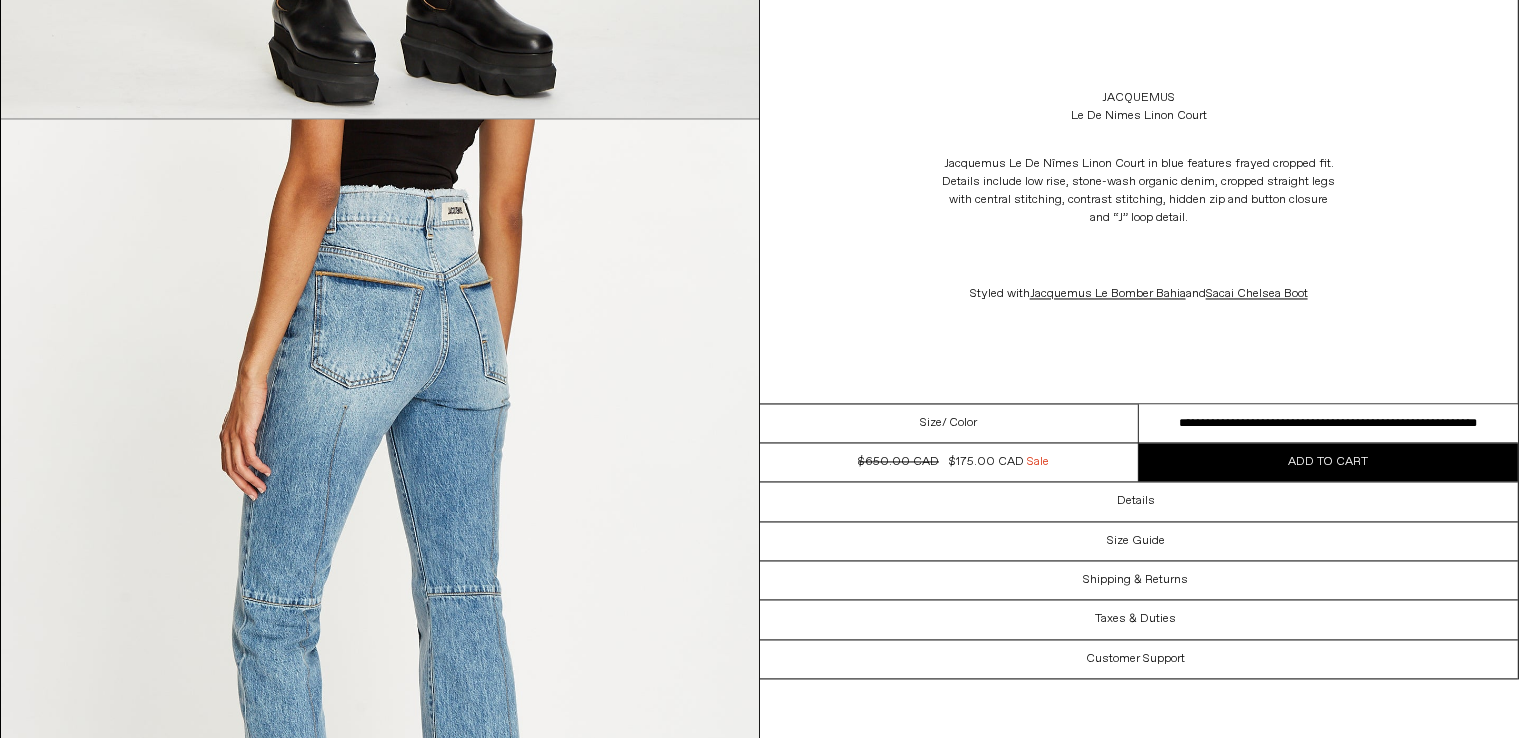 scroll, scrollTop: 3820, scrollLeft: 0, axis: vertical 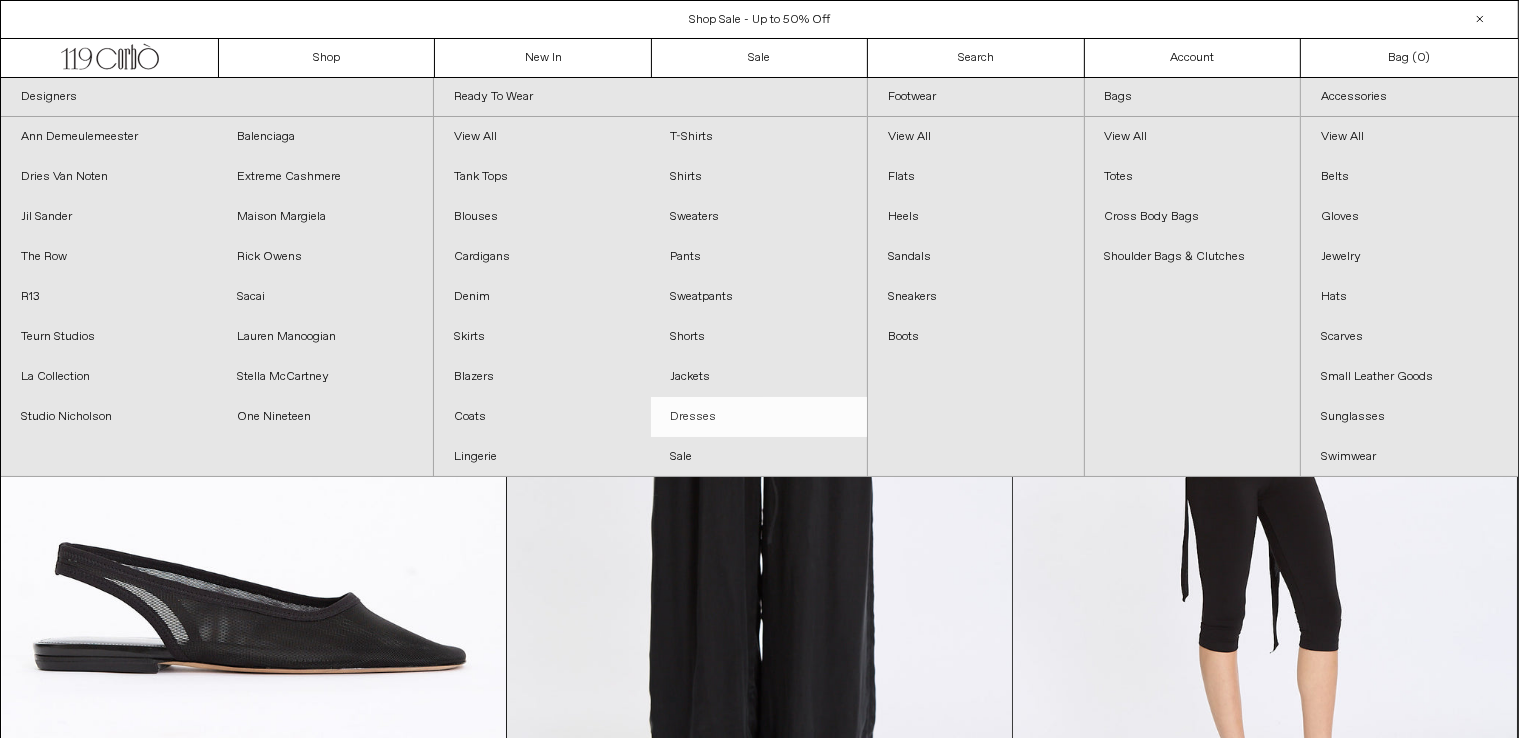 click on "Dresses" at bounding box center [759, 417] 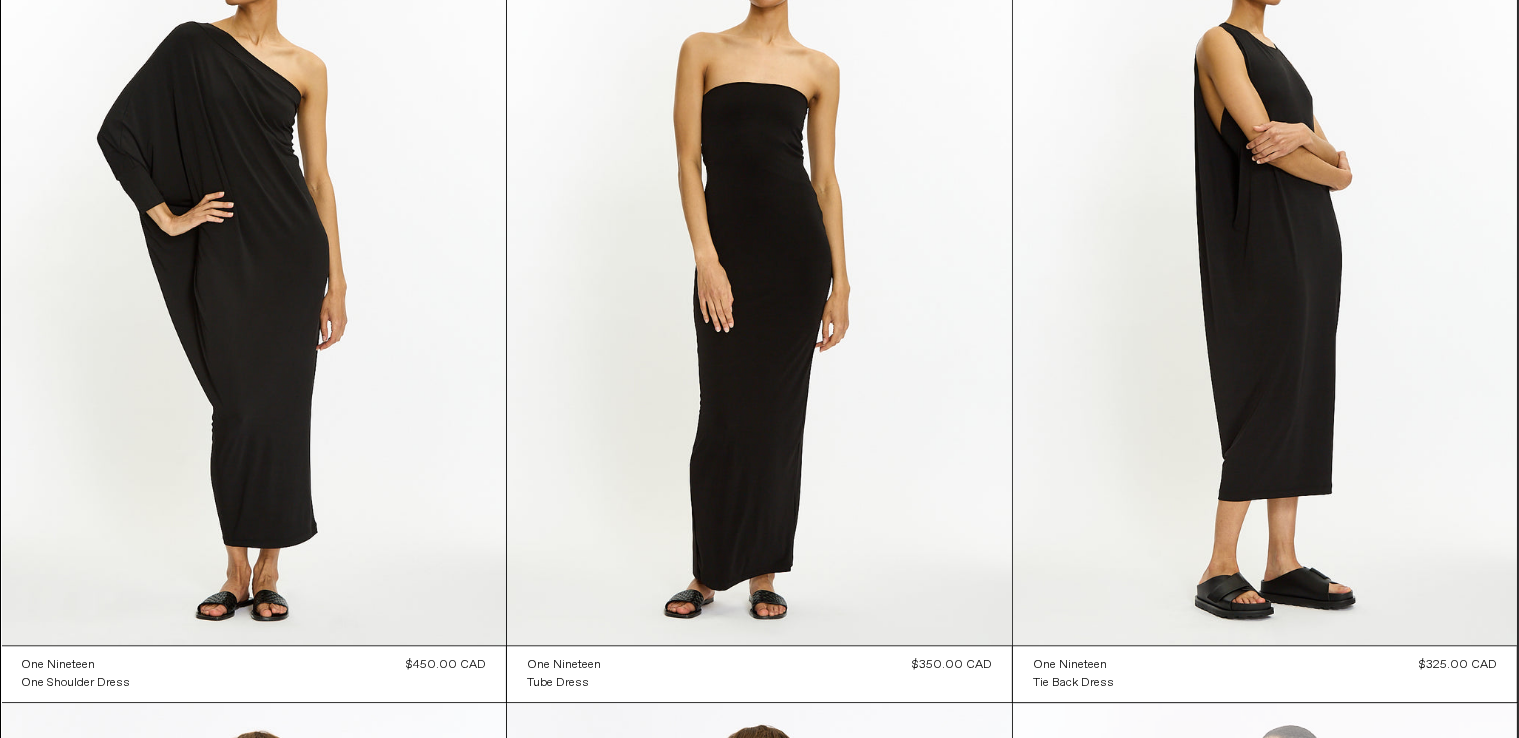 scroll, scrollTop: 5122, scrollLeft: 0, axis: vertical 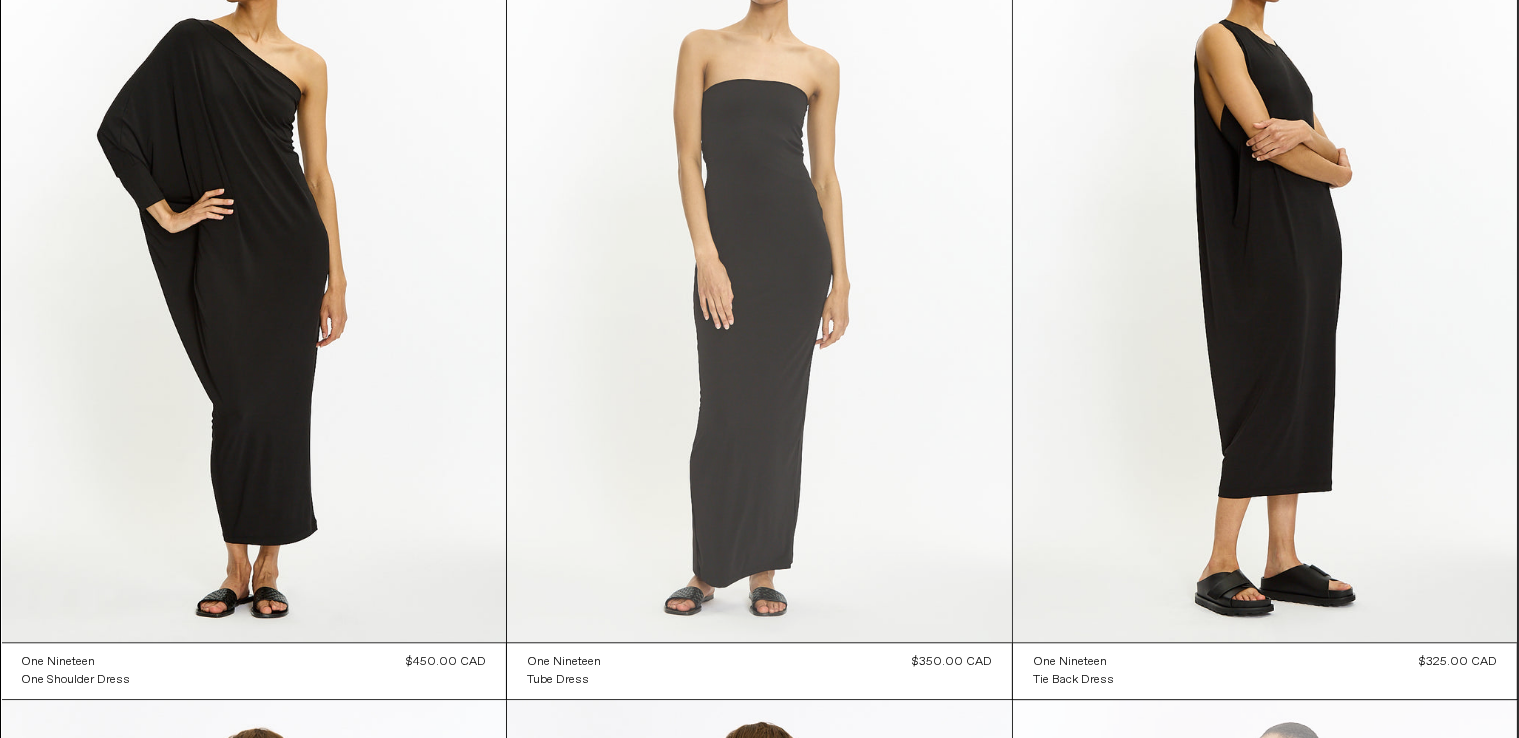 click at bounding box center (759, 263) 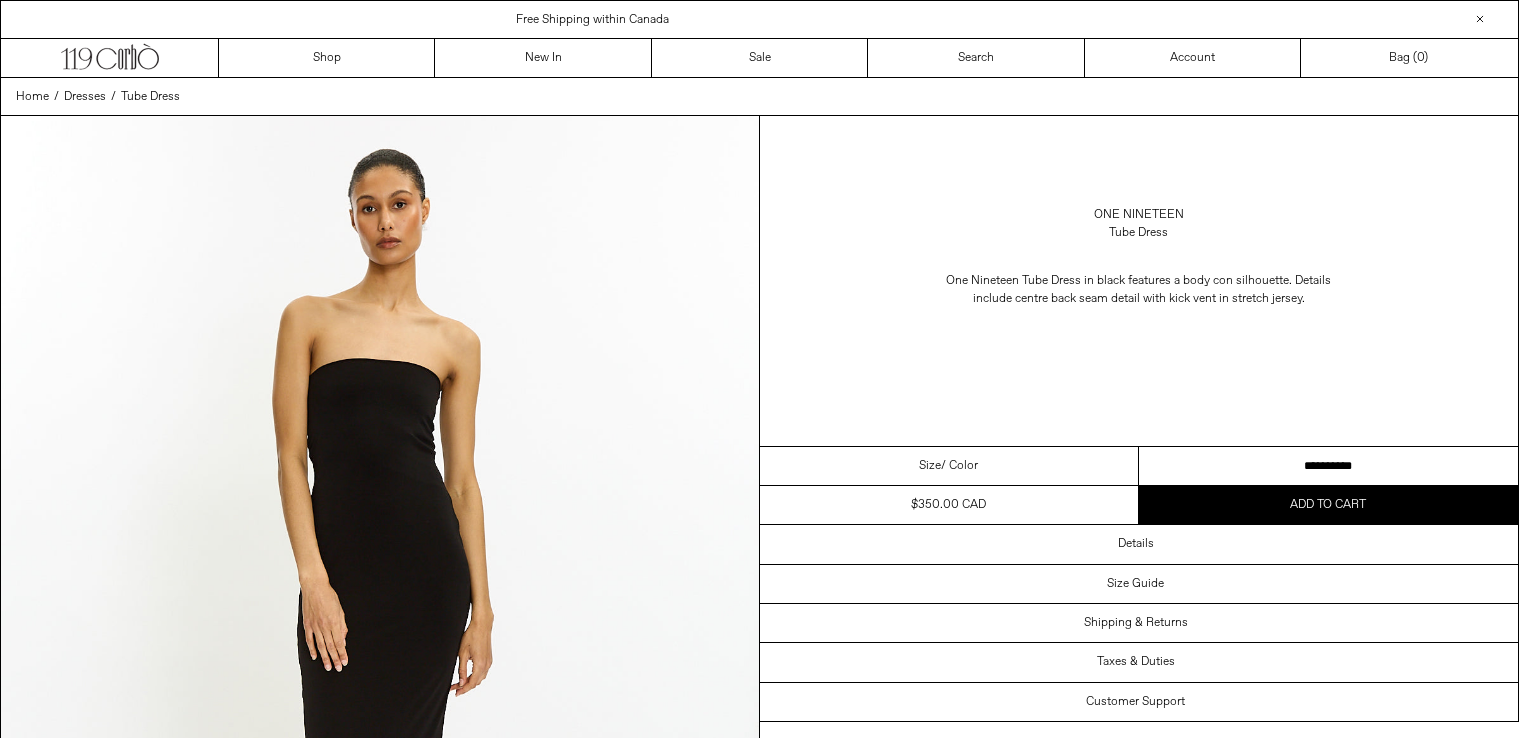 scroll, scrollTop: 0, scrollLeft: 0, axis: both 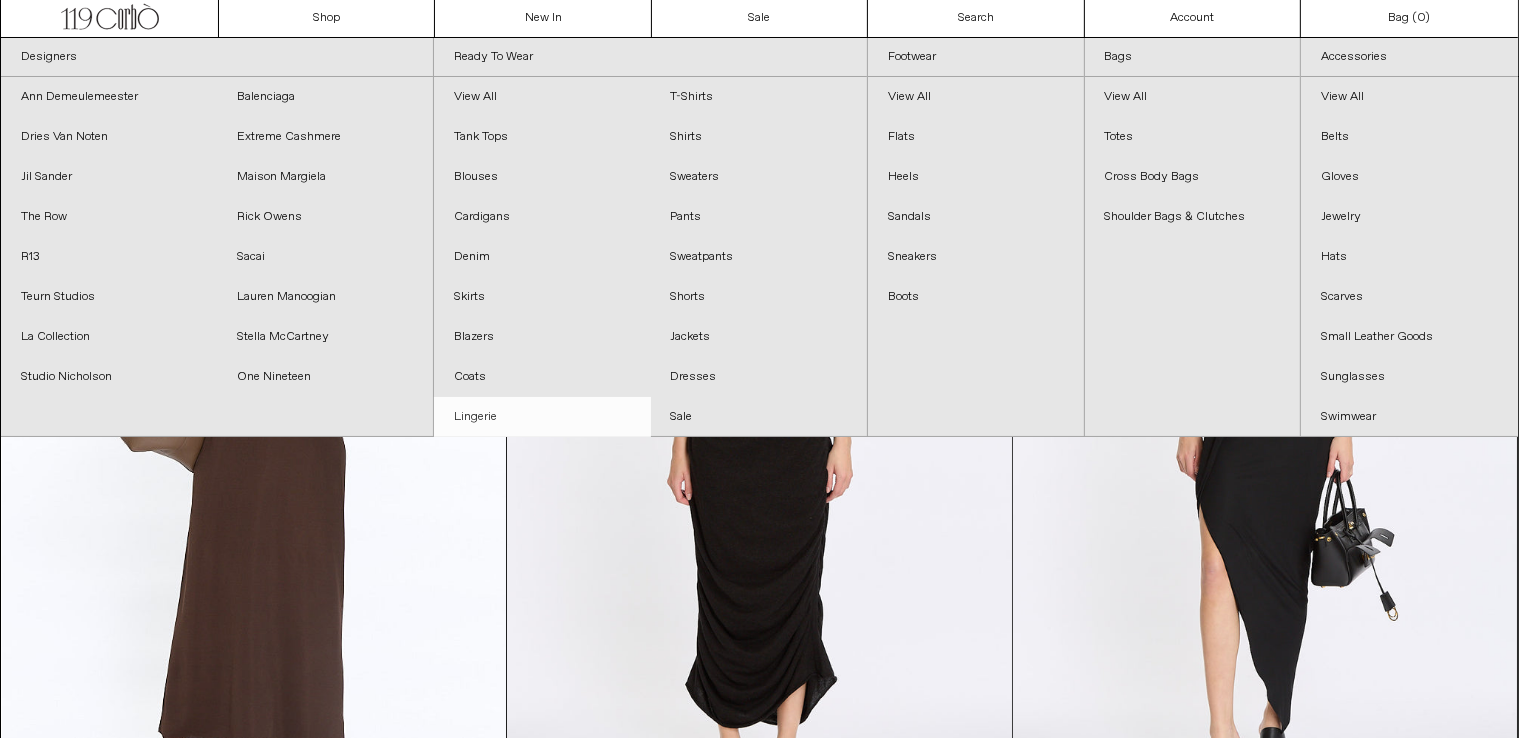 click on "Lingerie" at bounding box center (542, 417) 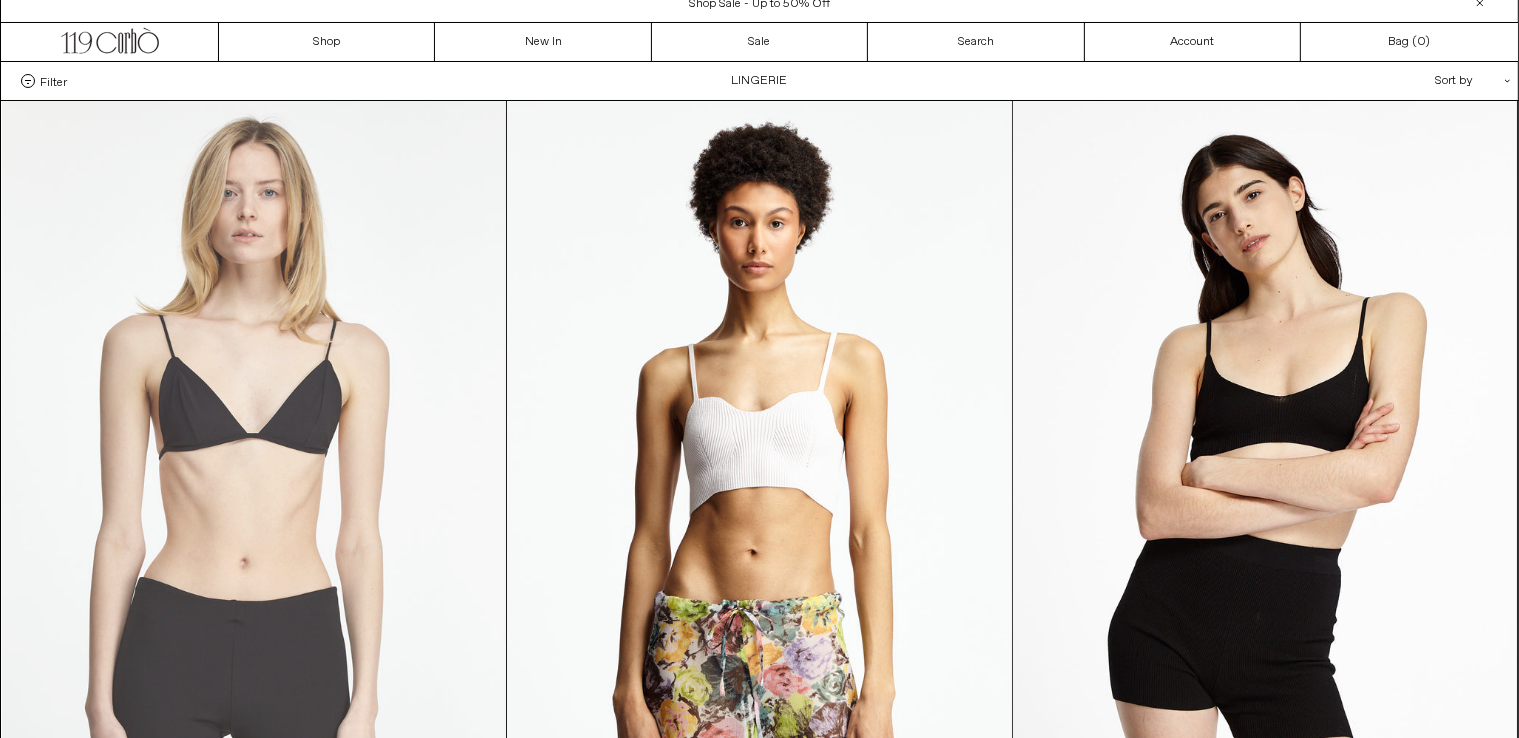 scroll, scrollTop: 0, scrollLeft: 0, axis: both 